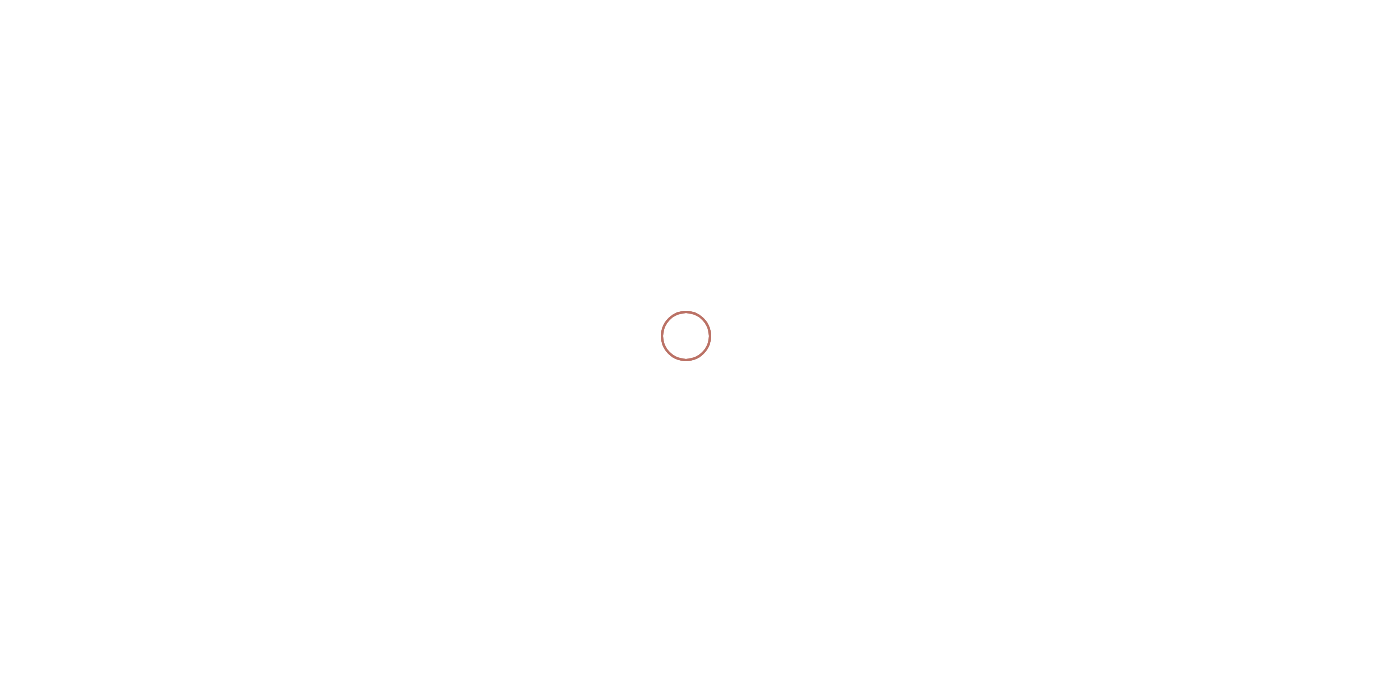 scroll, scrollTop: 0, scrollLeft: 0, axis: both 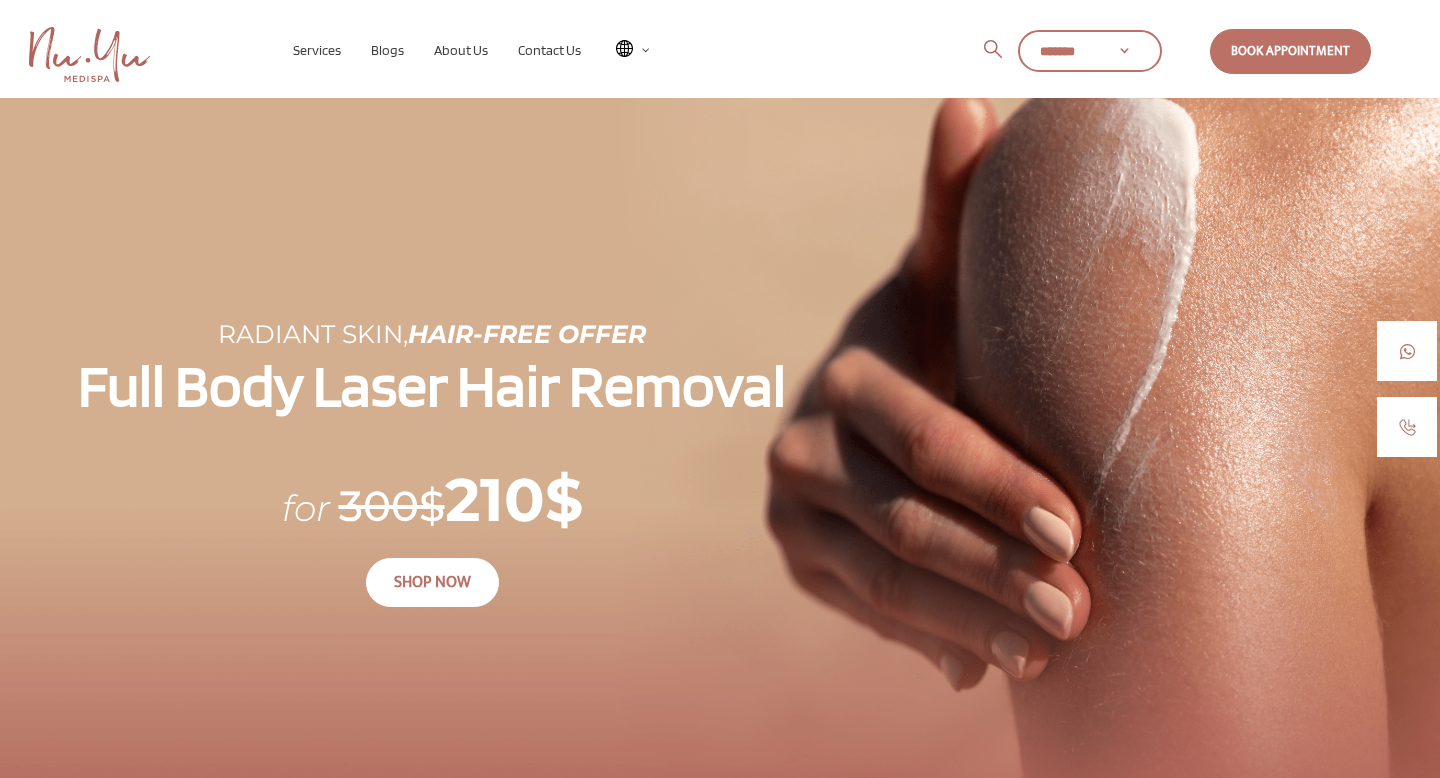 click on "Radiant Skin,  Hair-Free Offer
Full Body Laser Hair Removal
for   300$  210$
SHOP NOW" at bounding box center (720, 464) 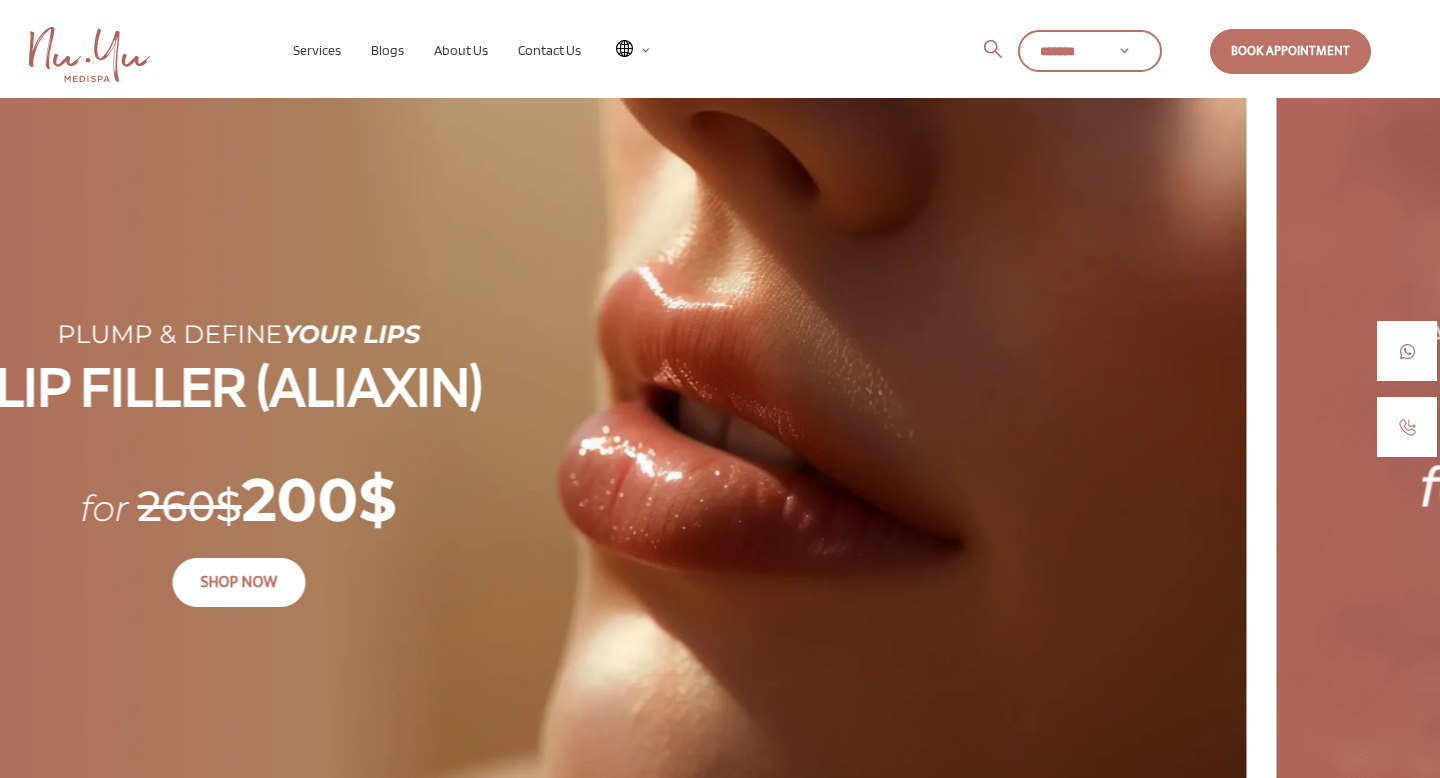 click on "PLUMP & DEFINE  Your Lips
LIP FILLER (ALIAXIN)
for   260$  200$
SHOP NOW" at bounding box center (527, 464) 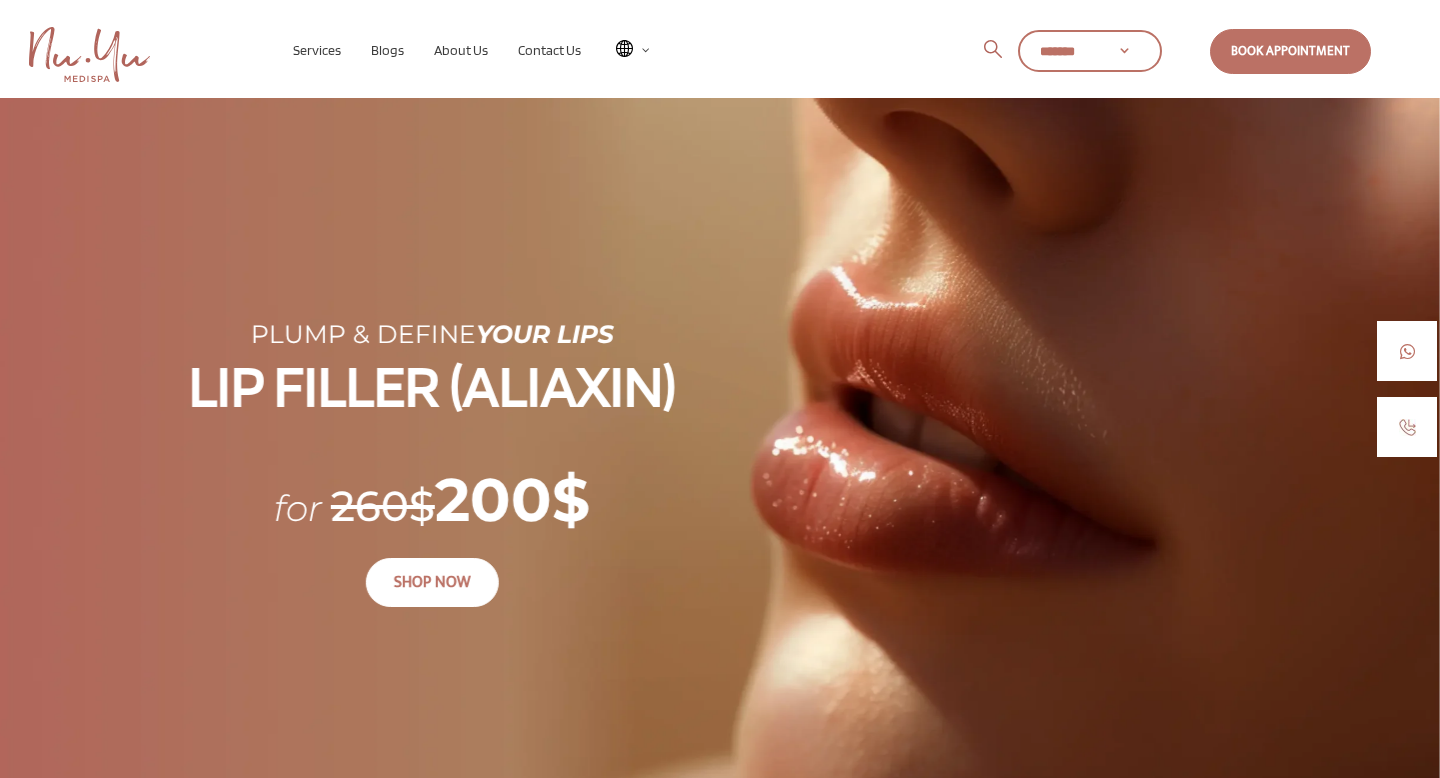 click on "LIP FILLER (ALIAXIN)" at bounding box center [432, 389] 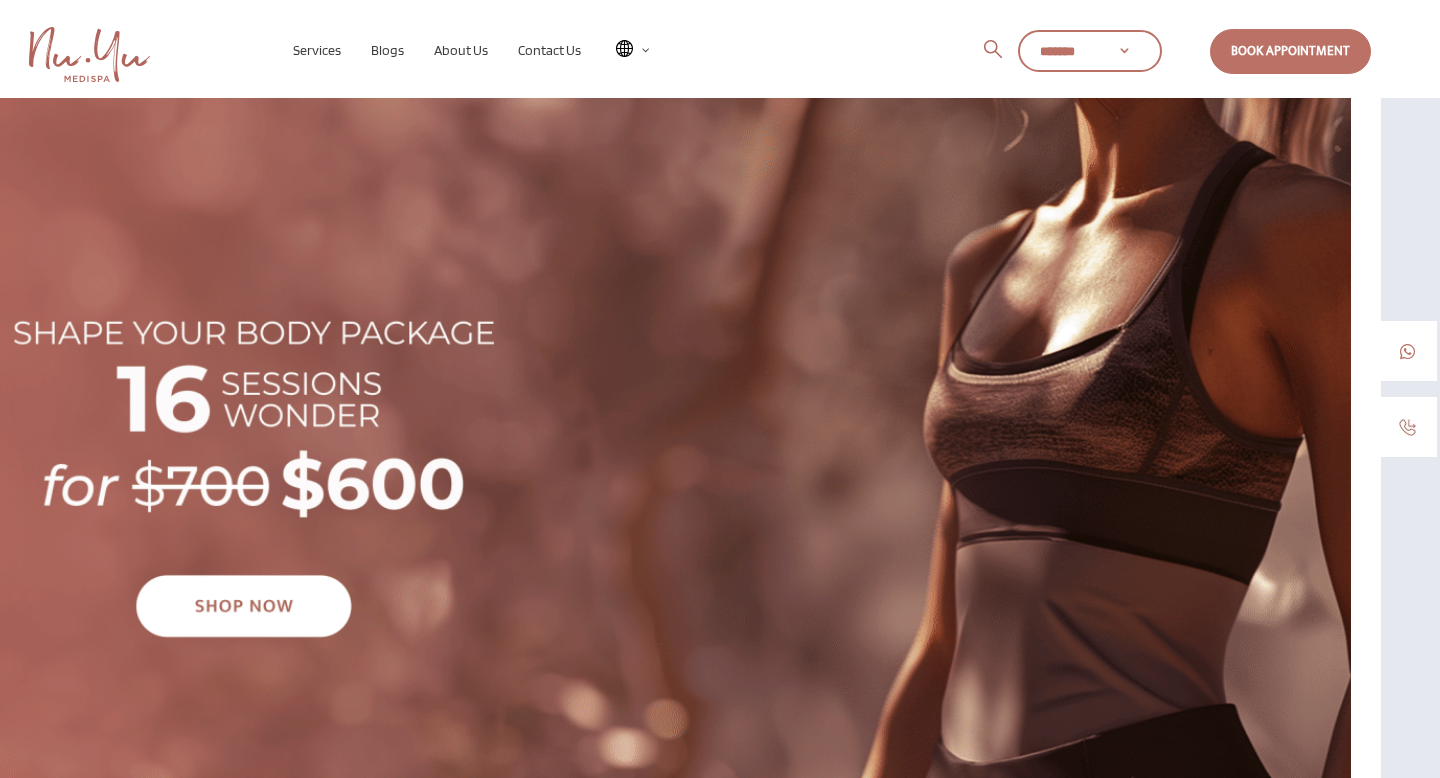 click at bounding box center (631, 464) 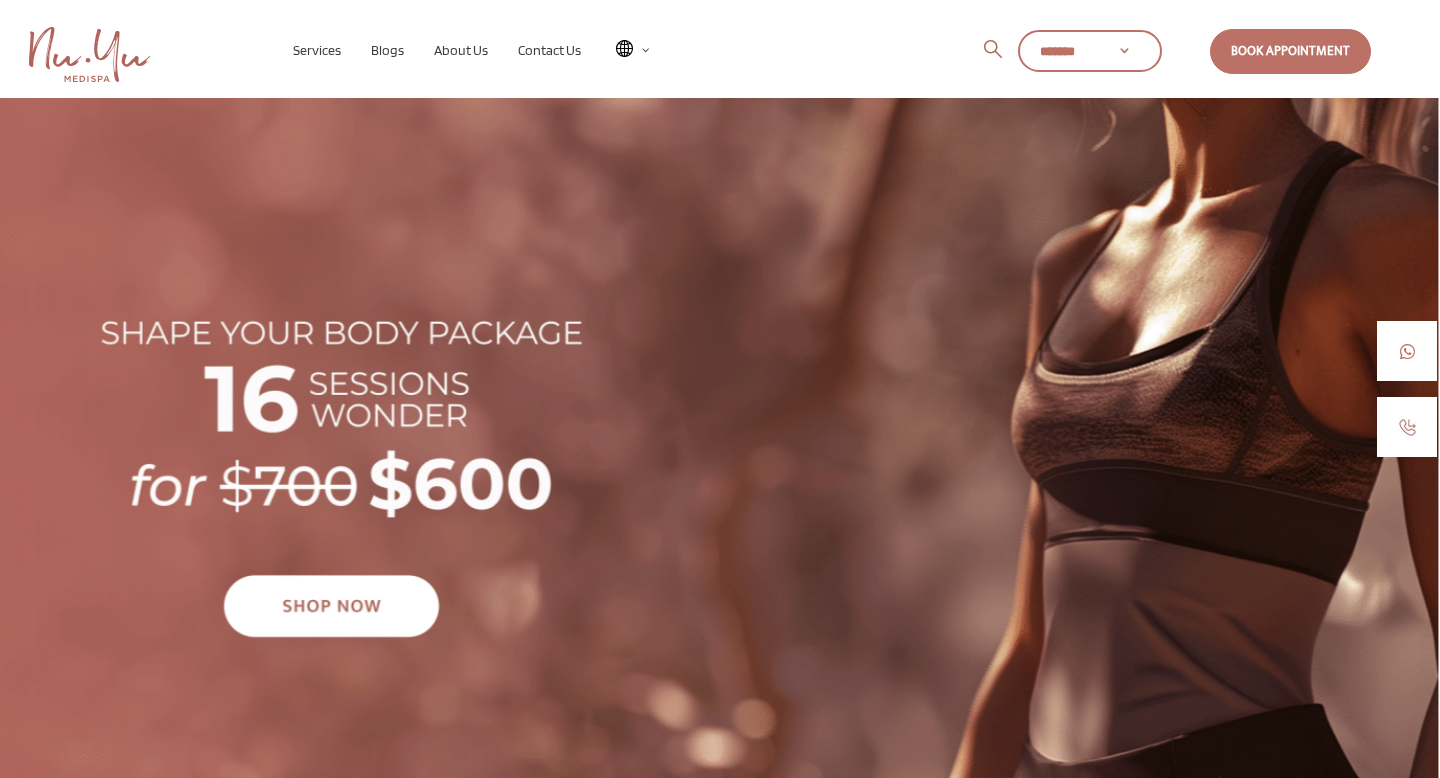 click at bounding box center (719, 464) 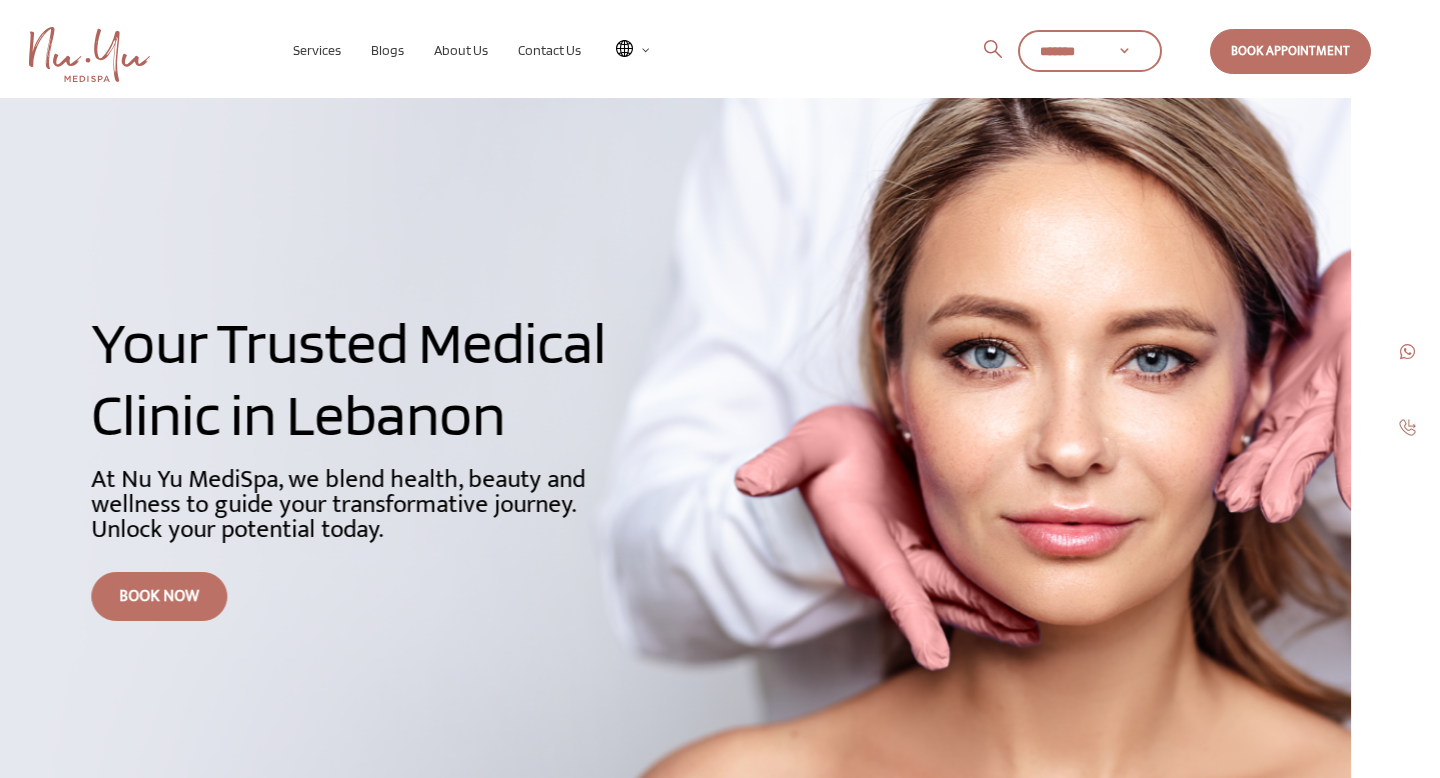click on "Your Trusted Medical Clinic in Lebanon
At Nu Yu MediSpa, we blend health, beauty and wellness to guide your transformative journey. Unlock your potential today.
Book now" at bounding box center (631, 463) 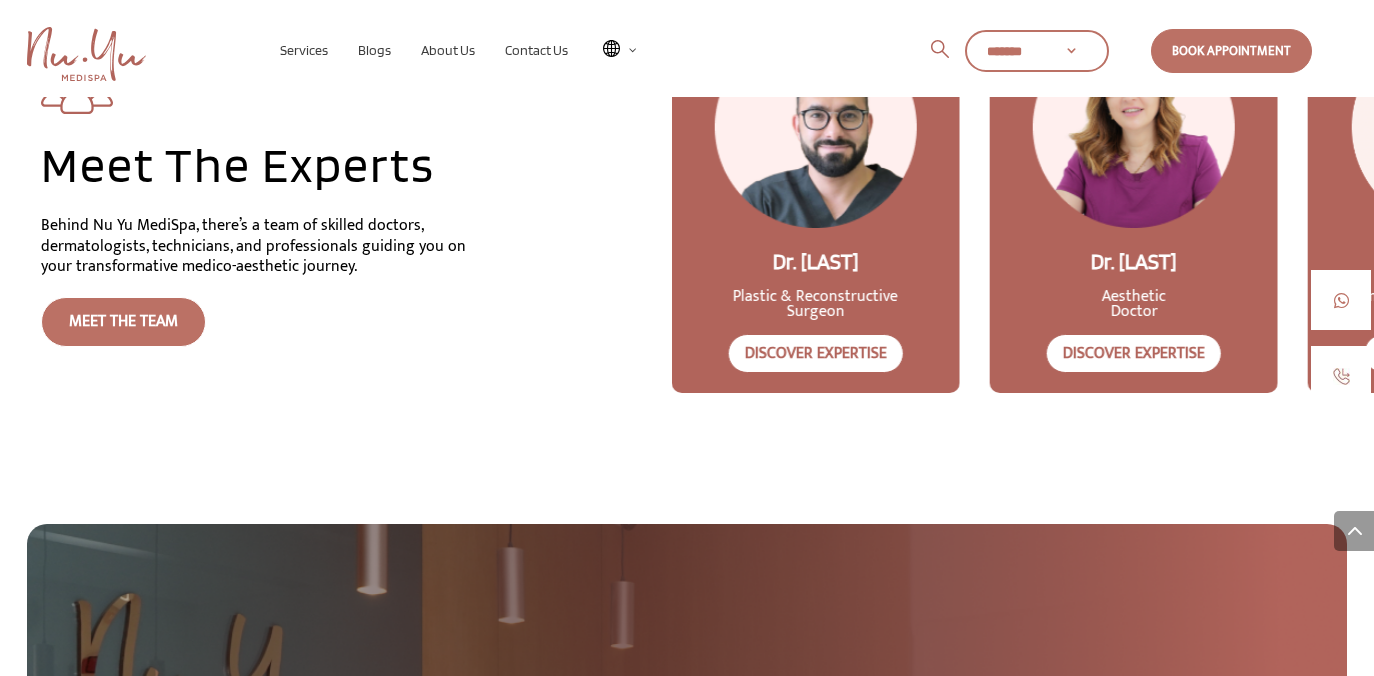 scroll, scrollTop: 5446, scrollLeft: 0, axis: vertical 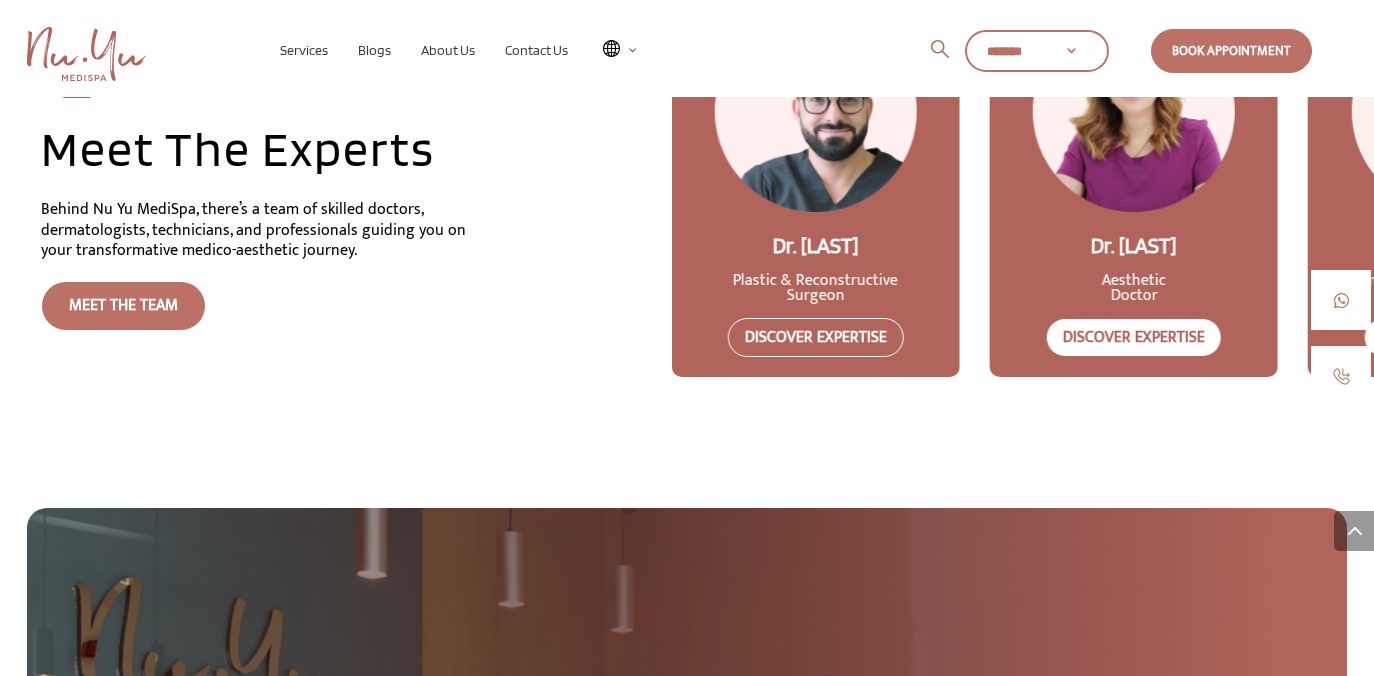 click on "Discover Expertise" at bounding box center [816, 337] 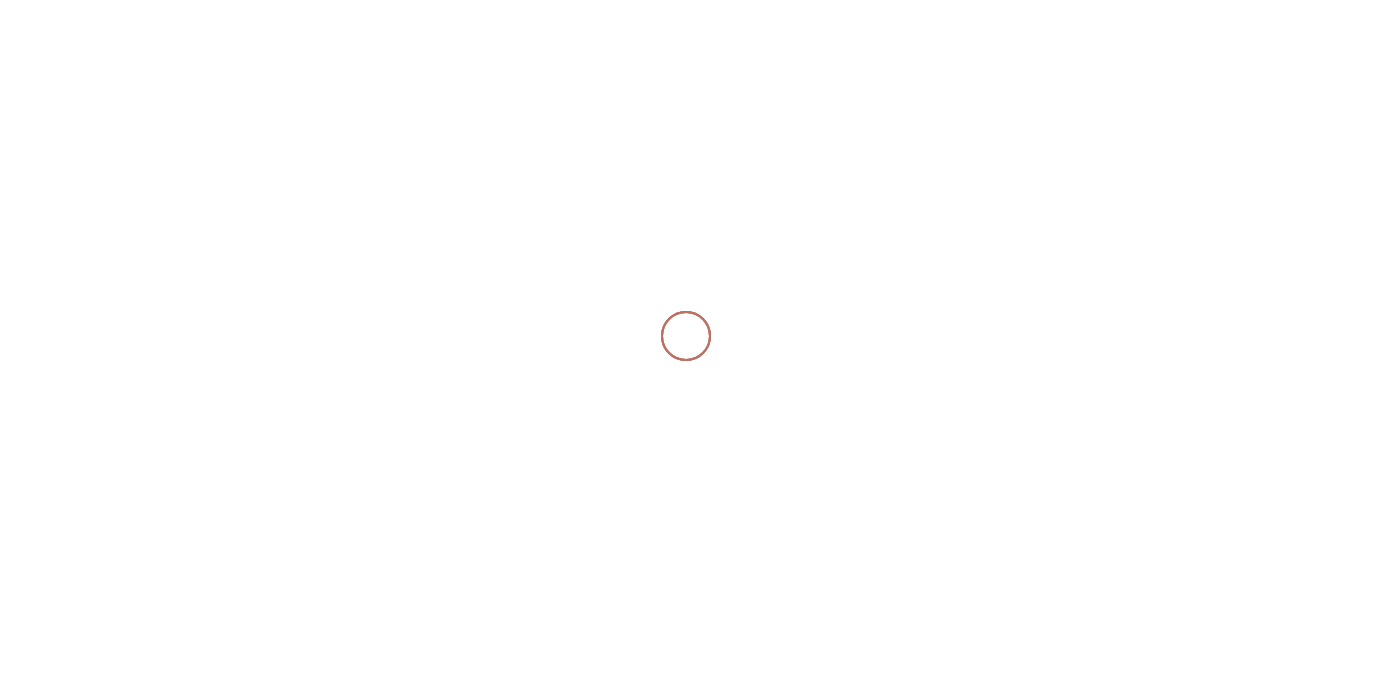 scroll, scrollTop: 0, scrollLeft: 0, axis: both 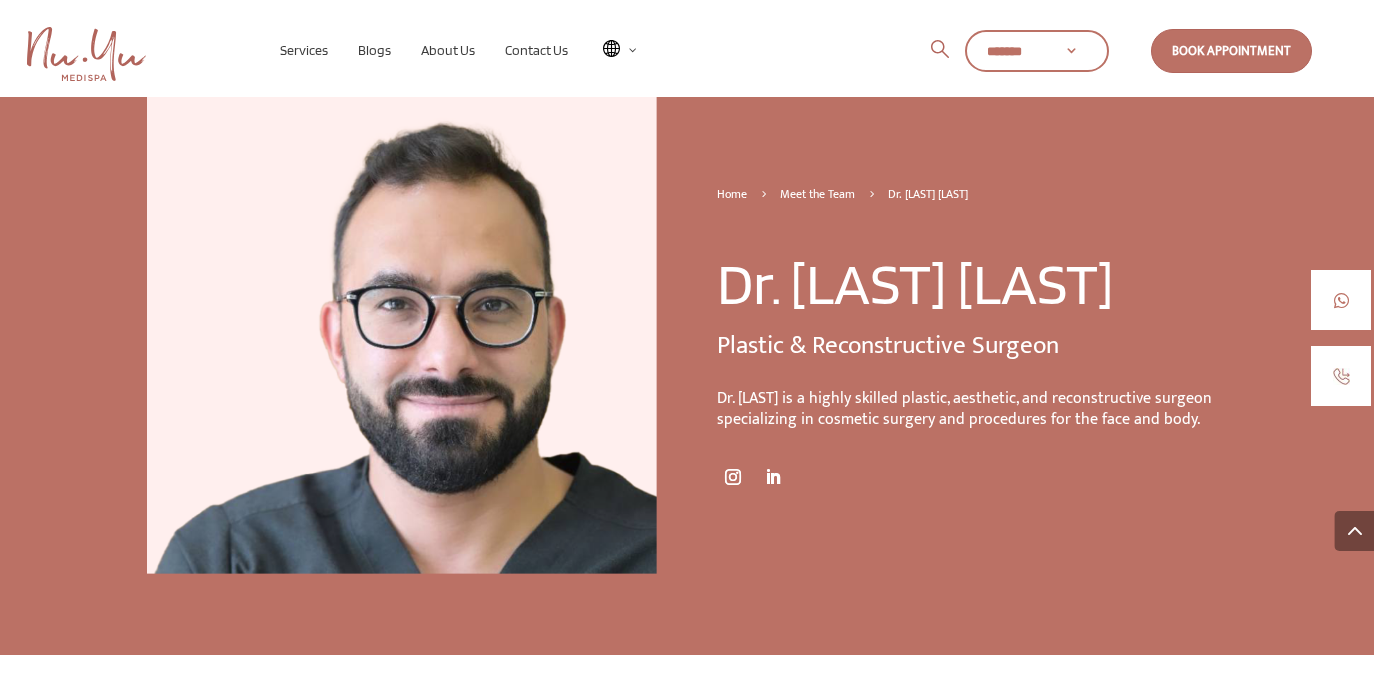 click on "Book Appointment" at bounding box center (1231, 51) 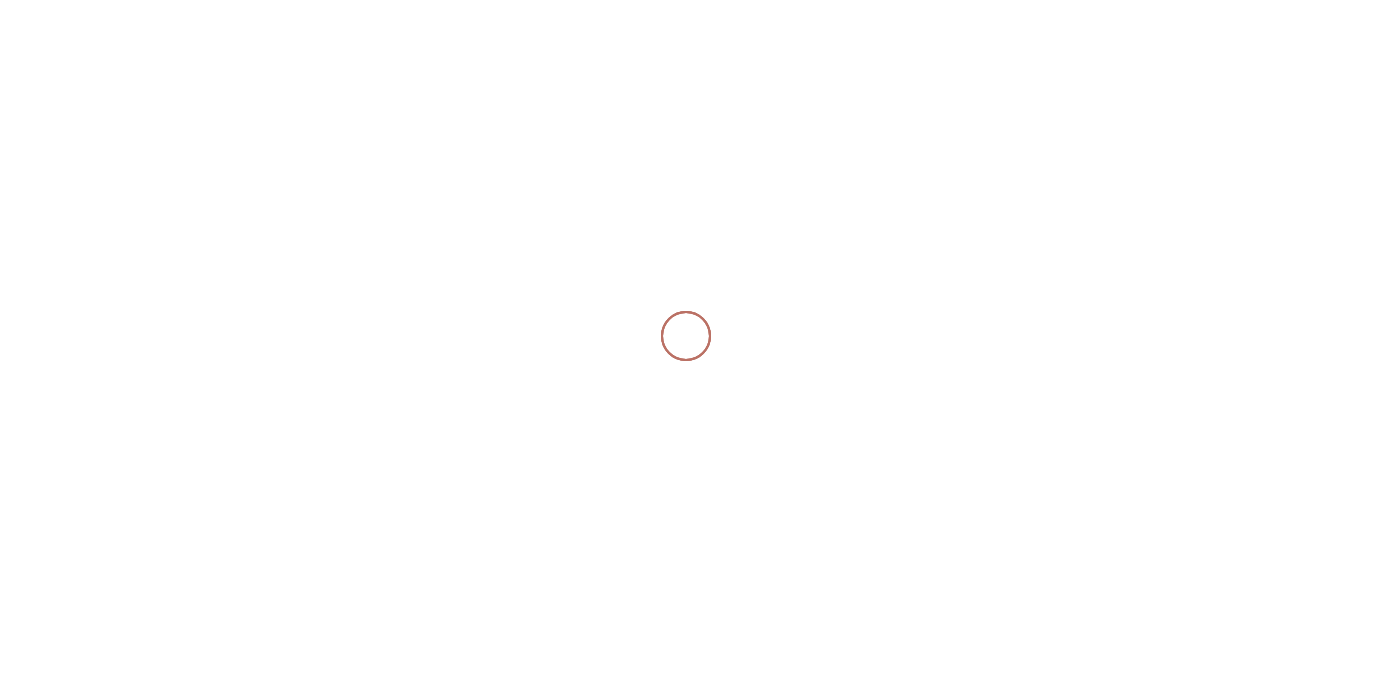 scroll, scrollTop: 0, scrollLeft: 0, axis: both 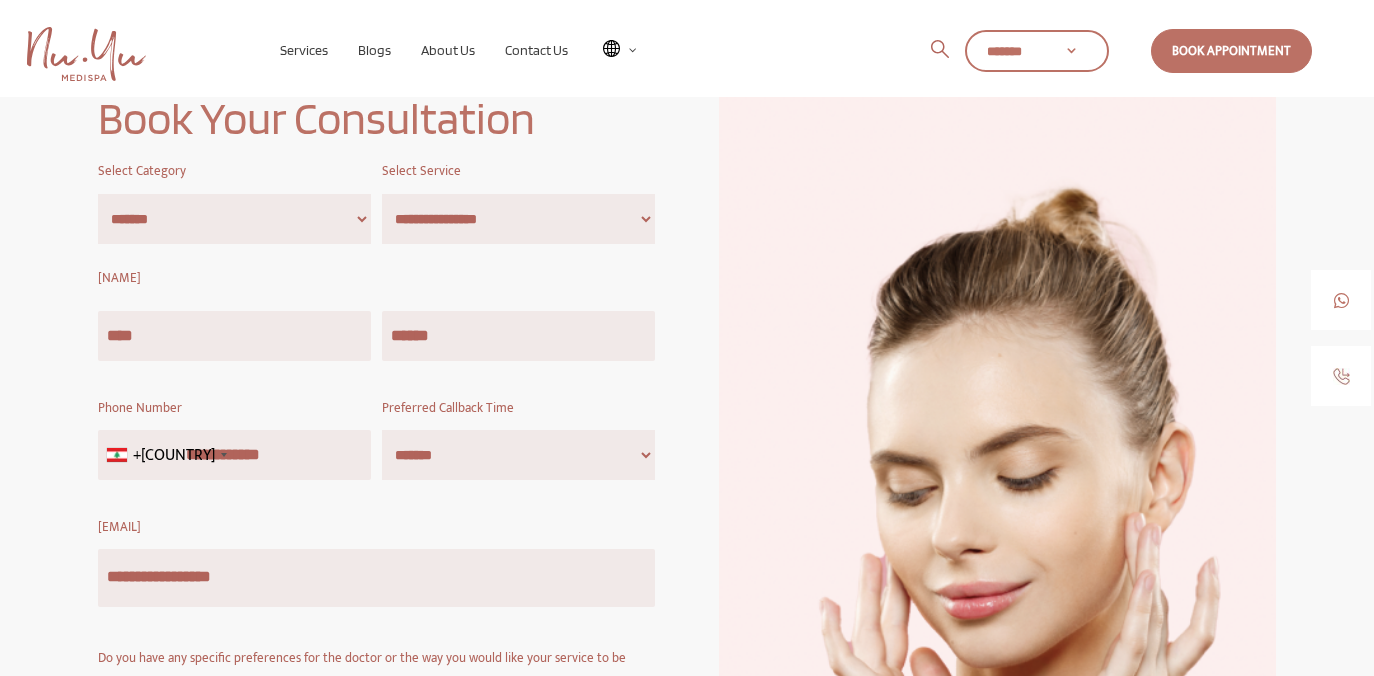 click on "**********" at bounding box center (518, 219) 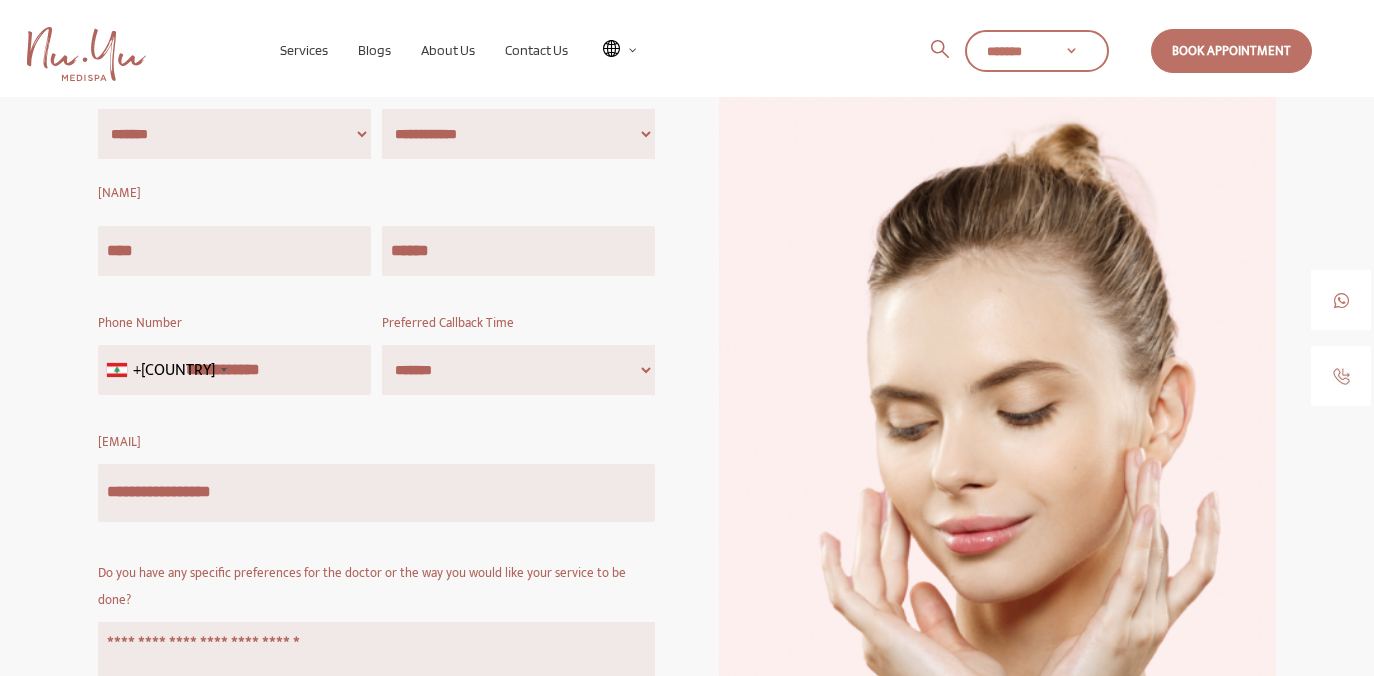 scroll, scrollTop: 132, scrollLeft: 0, axis: vertical 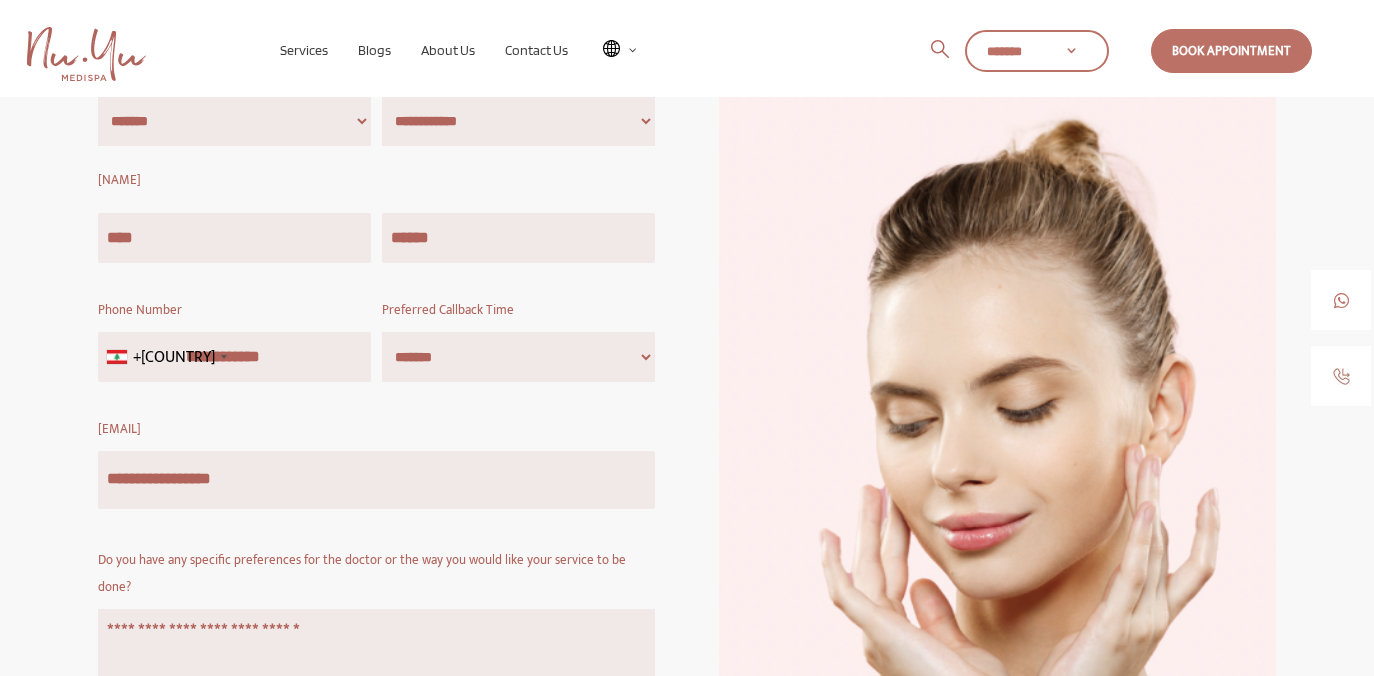 click on "**********" at bounding box center [518, 357] 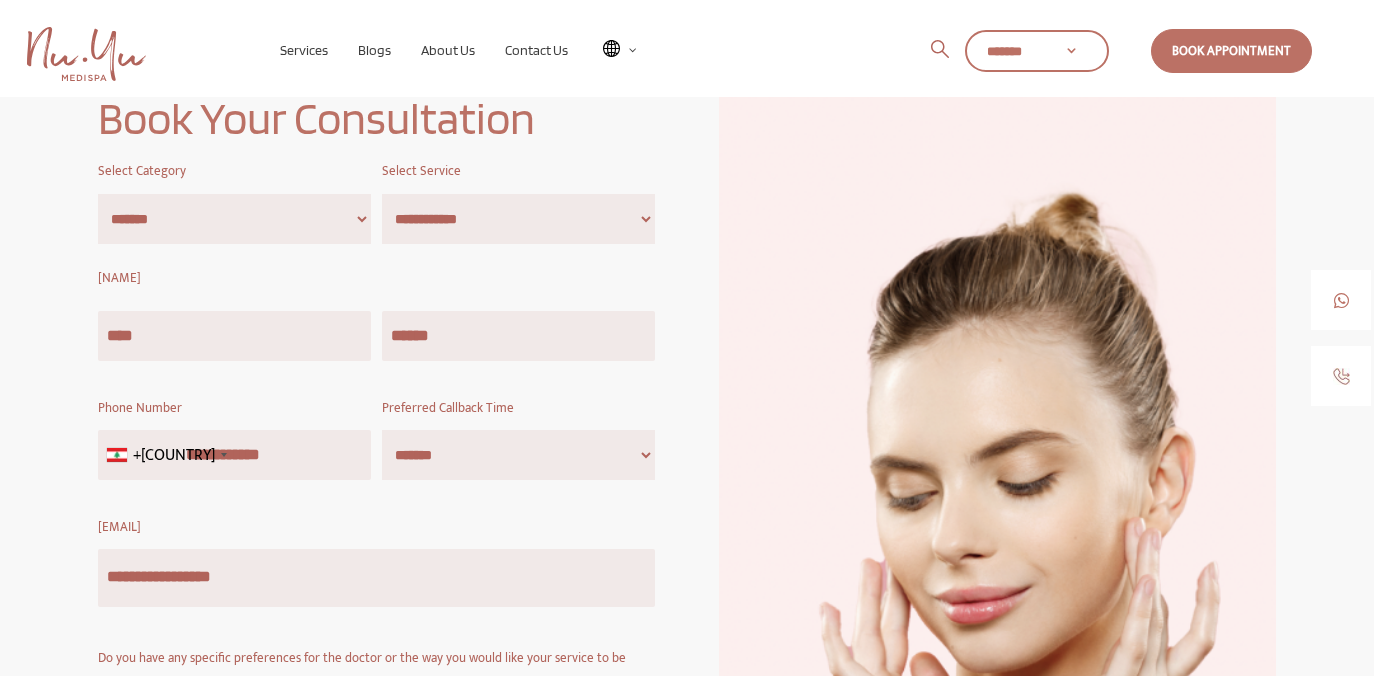 scroll, scrollTop: 0, scrollLeft: 0, axis: both 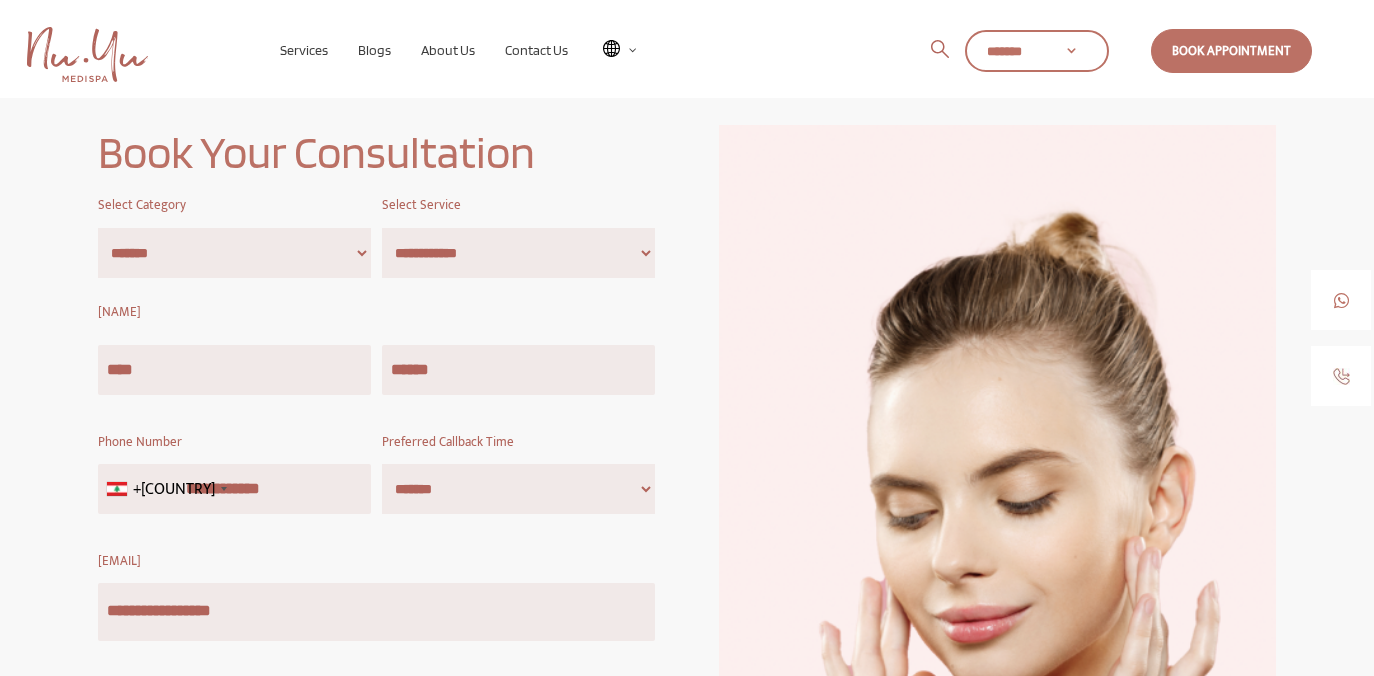 click at bounding box center [87, 54] 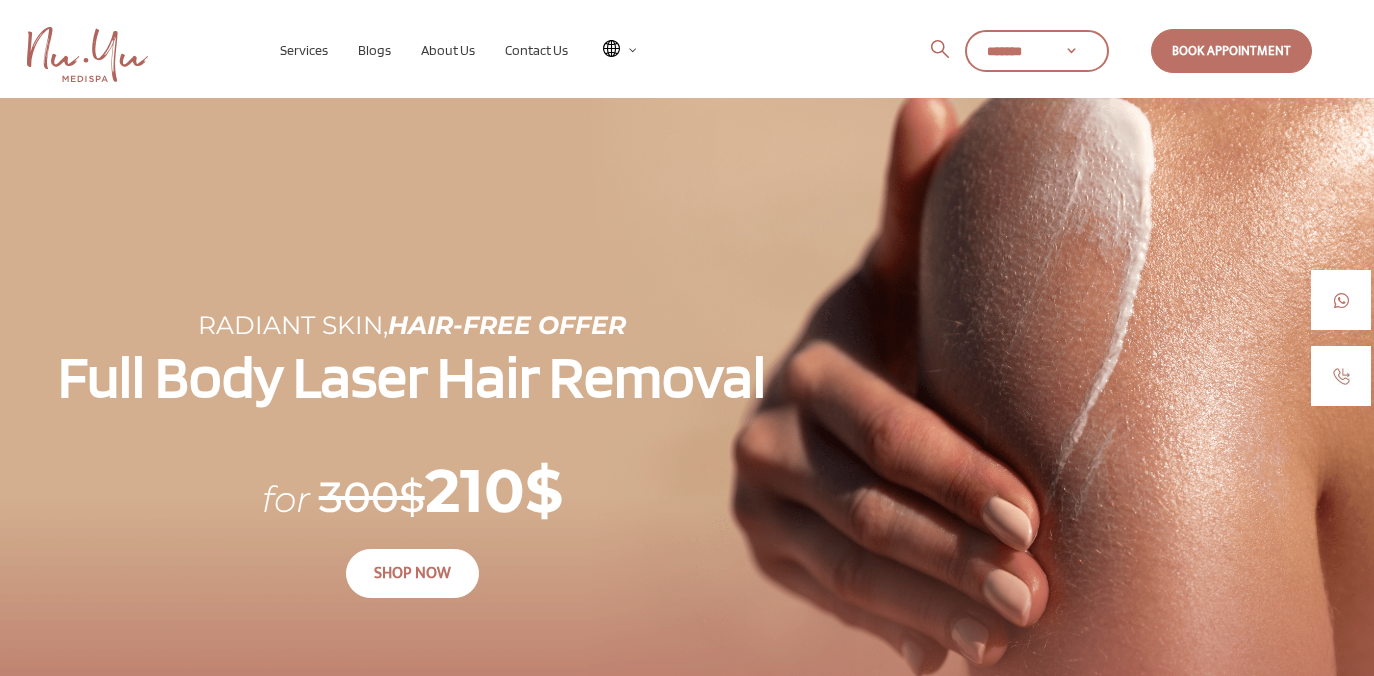scroll, scrollTop: 0, scrollLeft: 0, axis: both 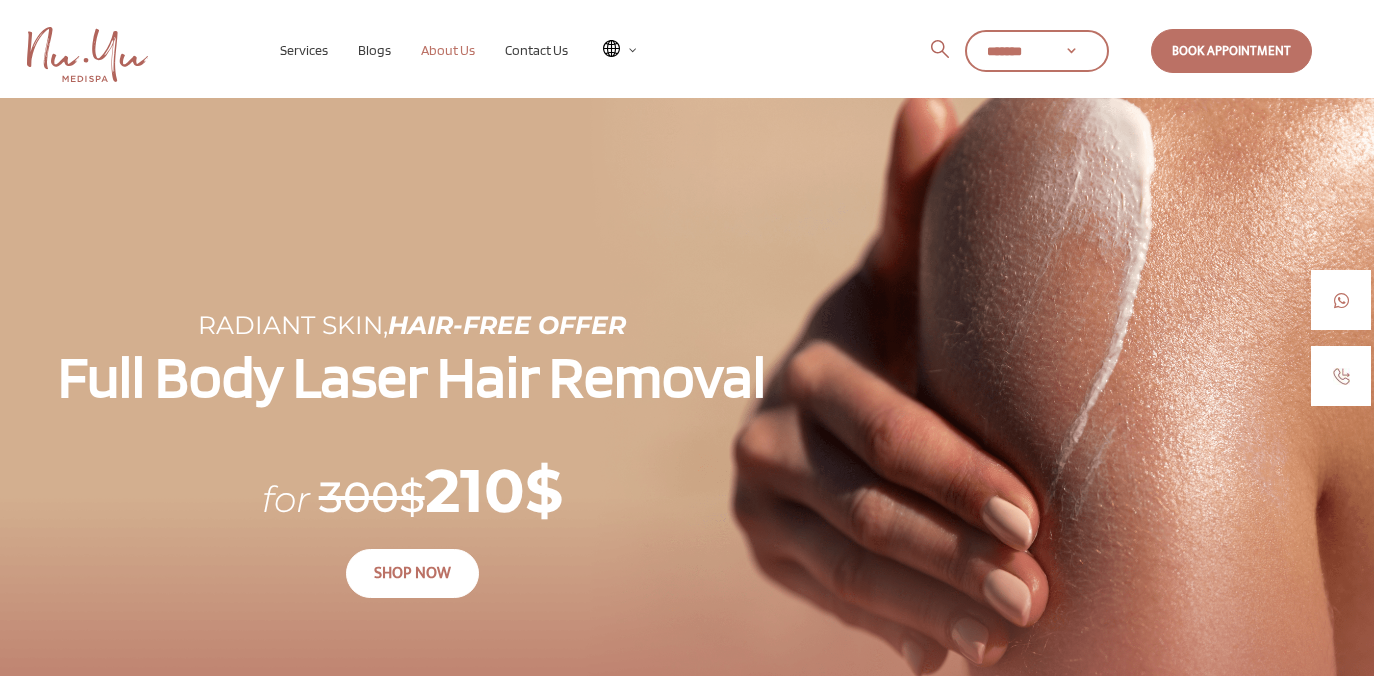 click on "About Us" at bounding box center [448, 50] 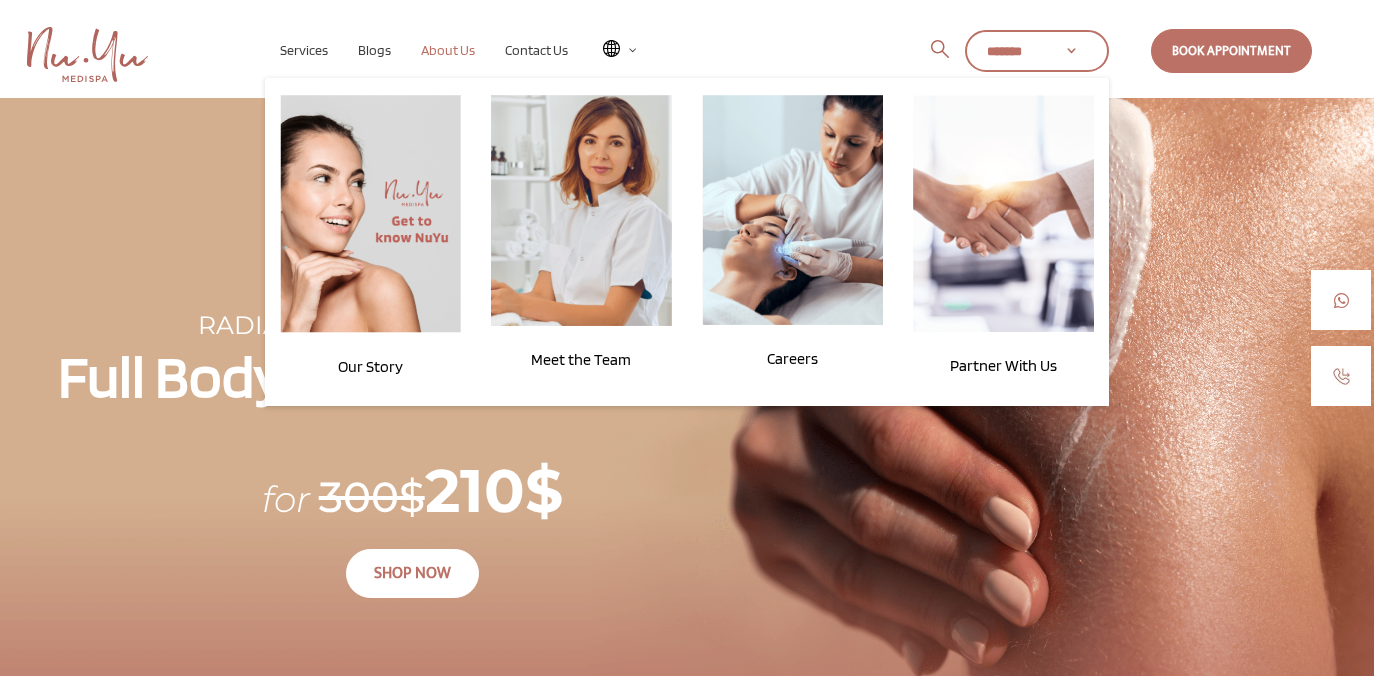 click on "About Us" at bounding box center [448, 50] 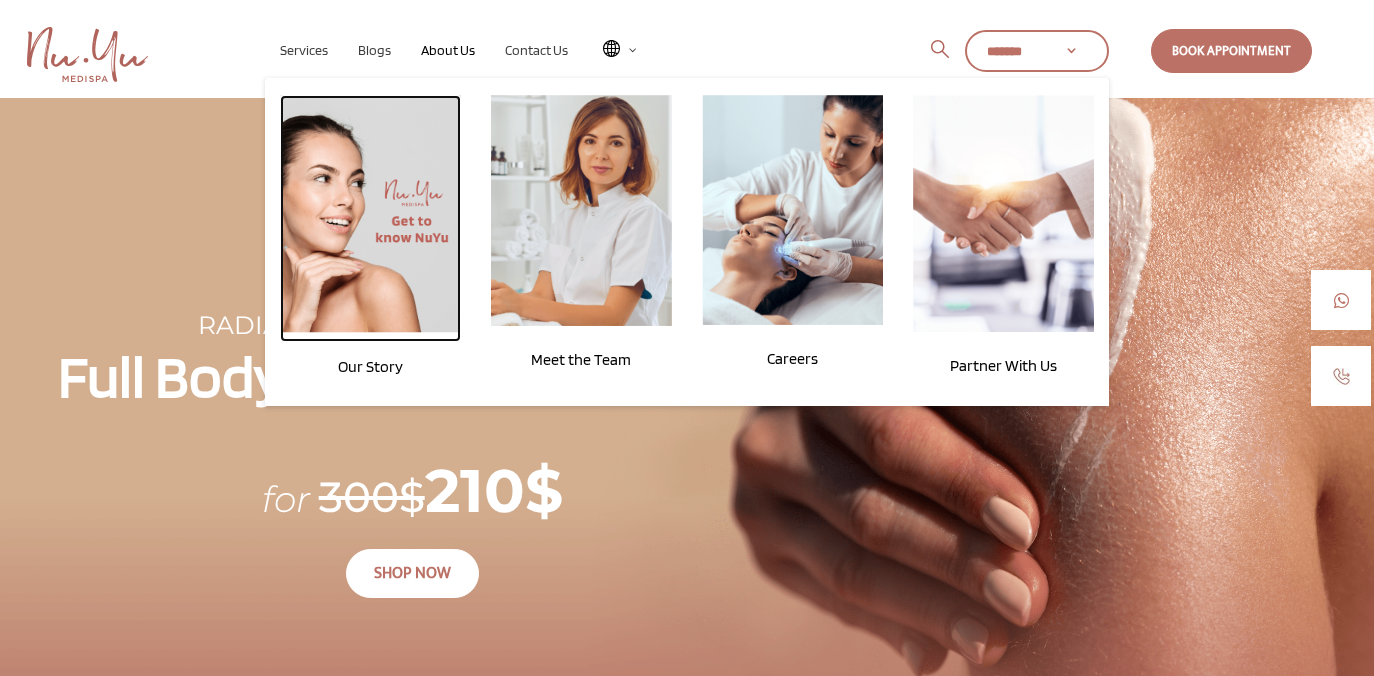 click at bounding box center [370, 214] 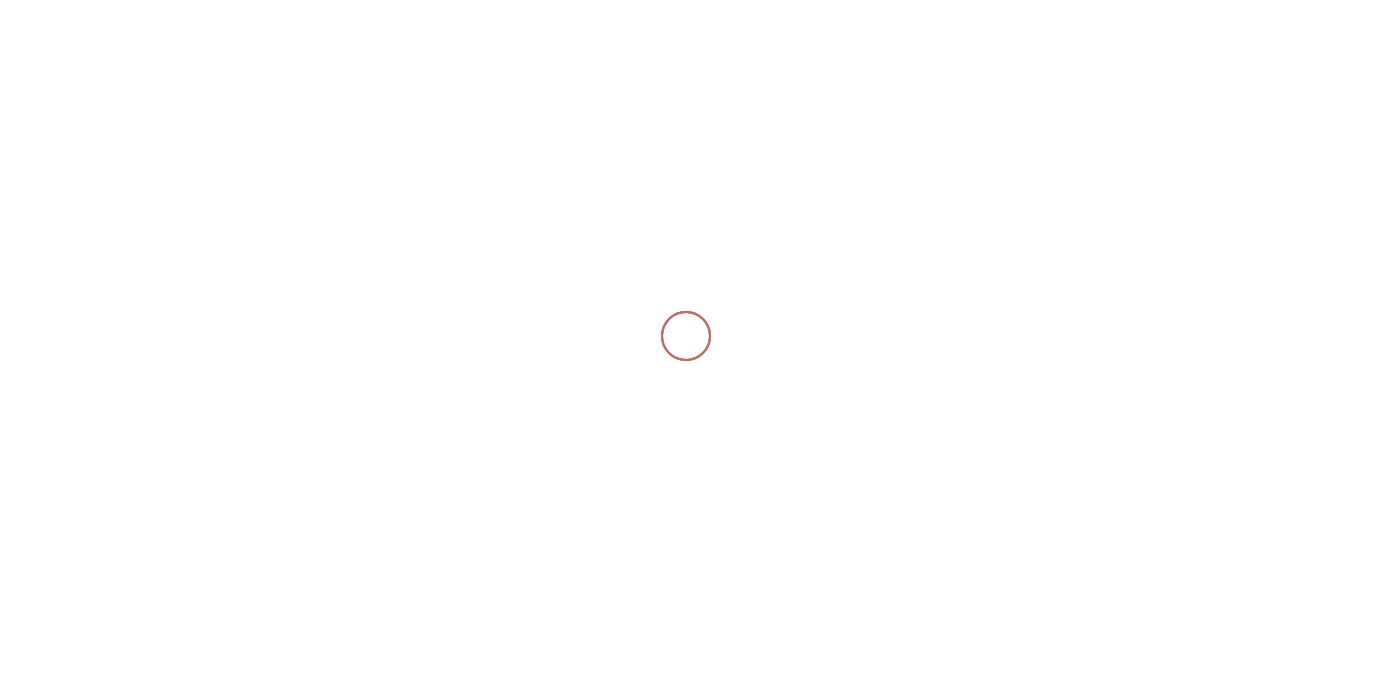 scroll, scrollTop: 0, scrollLeft: 0, axis: both 